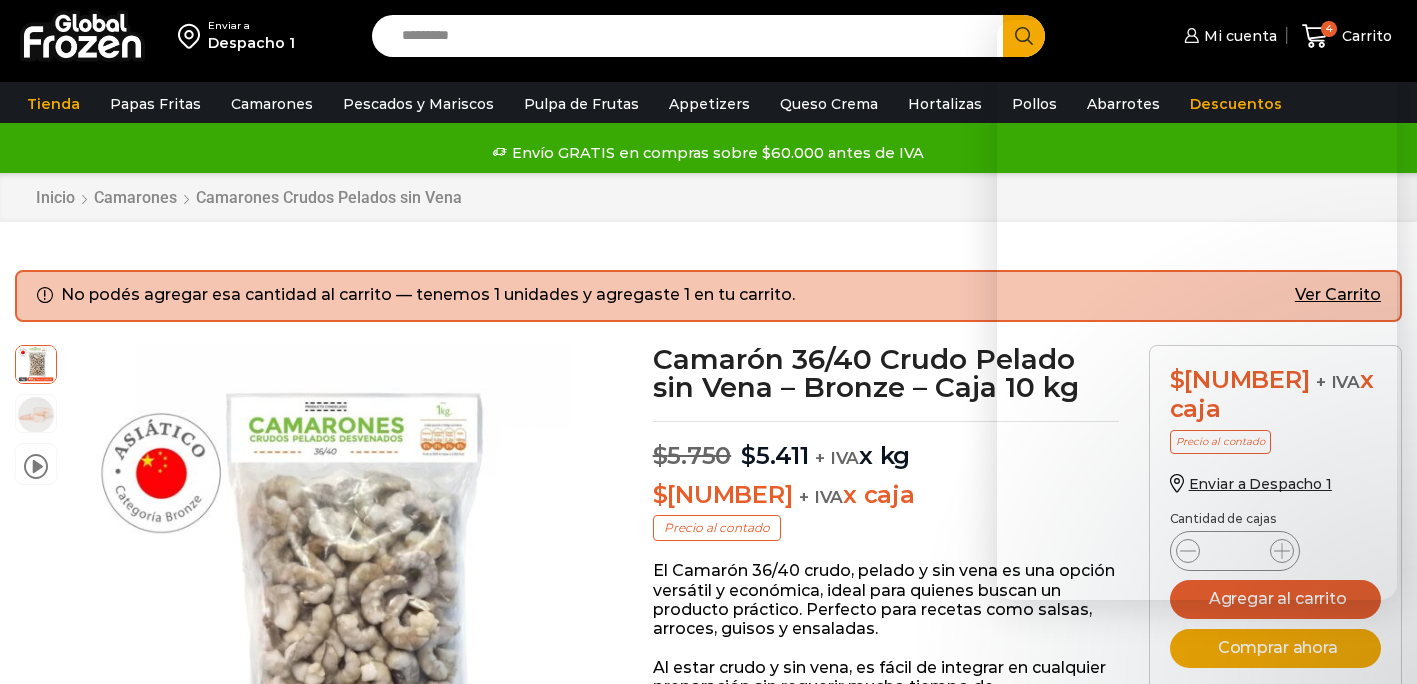 scroll, scrollTop: 18, scrollLeft: 0, axis: vertical 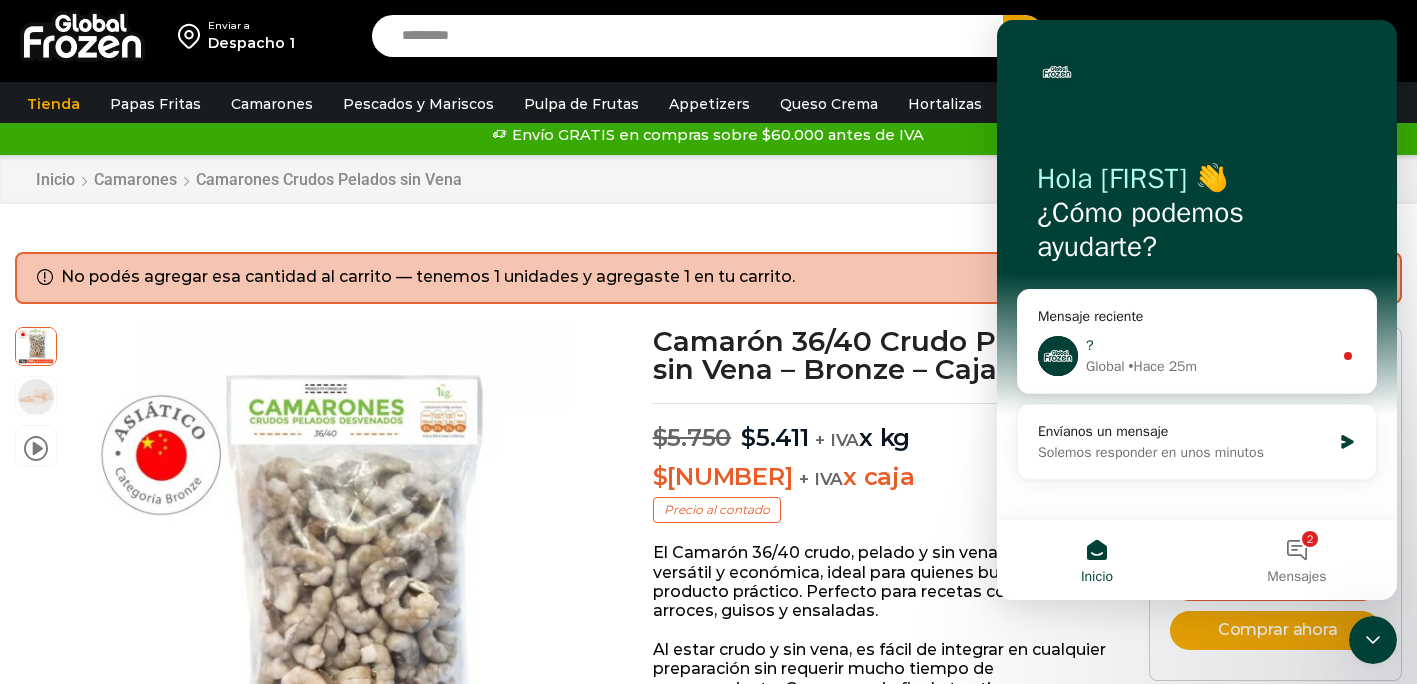 click on "? Global •  Hace 25m" at bounding box center [1197, 356] 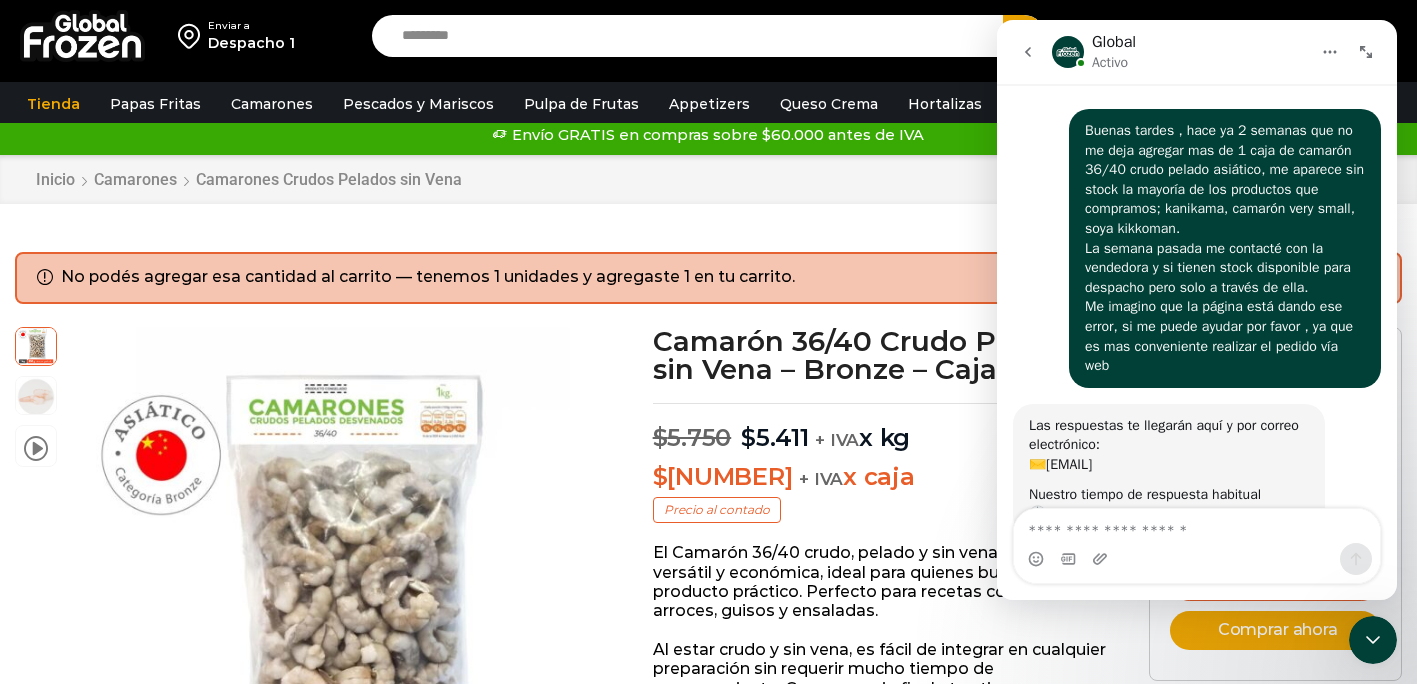 scroll, scrollTop: 3, scrollLeft: 0, axis: vertical 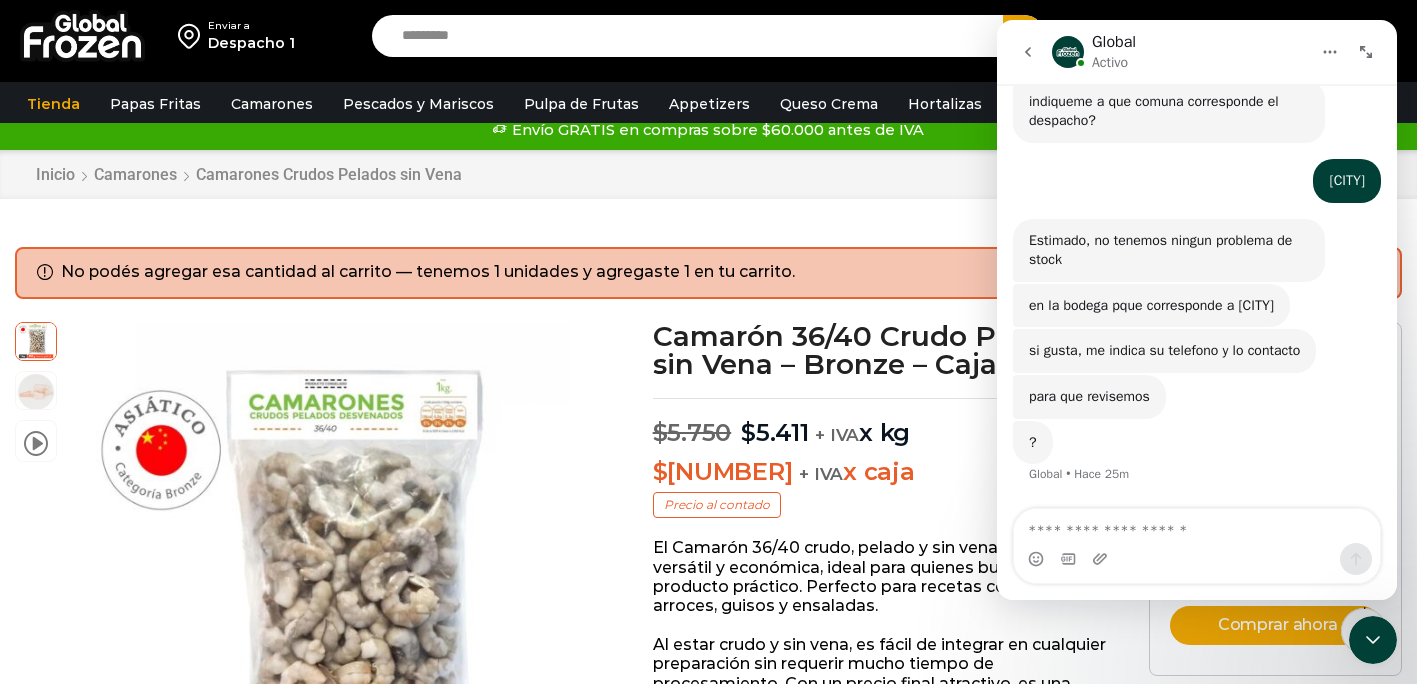 click at bounding box center (1197, 526) 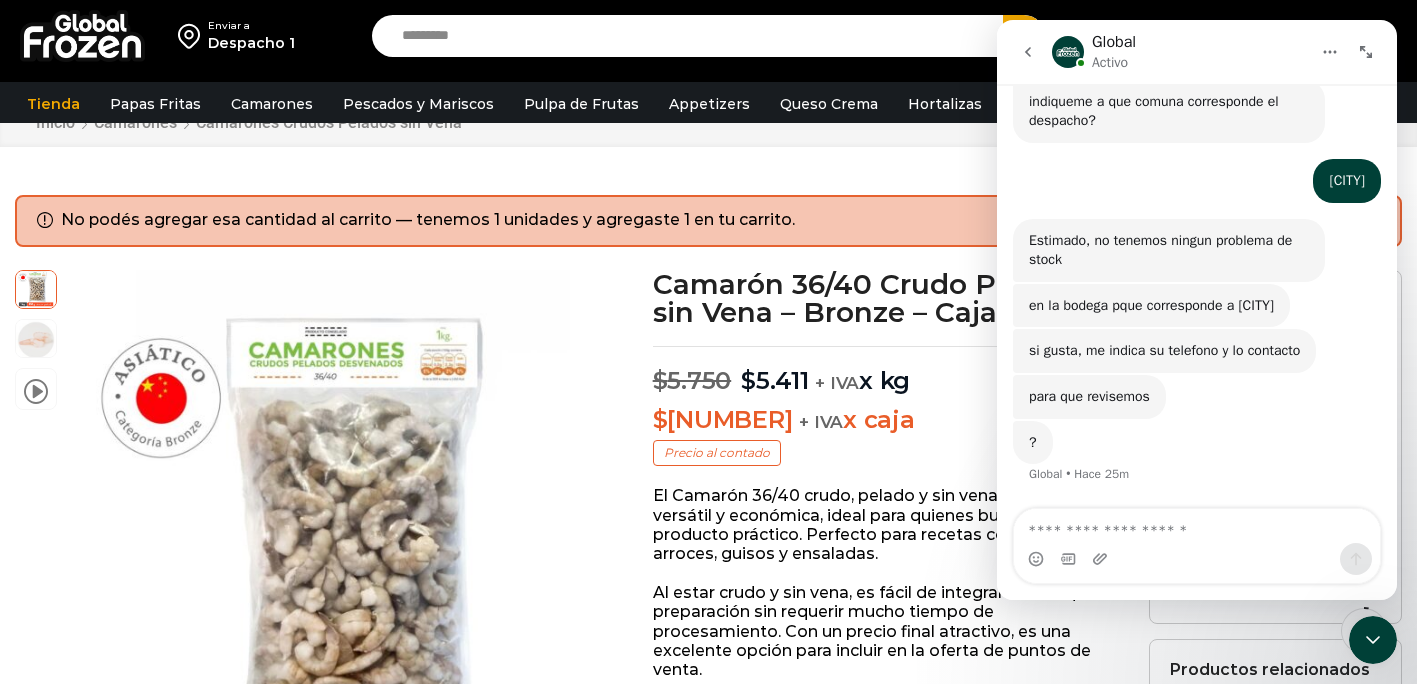 scroll, scrollTop: 83, scrollLeft: 0, axis: vertical 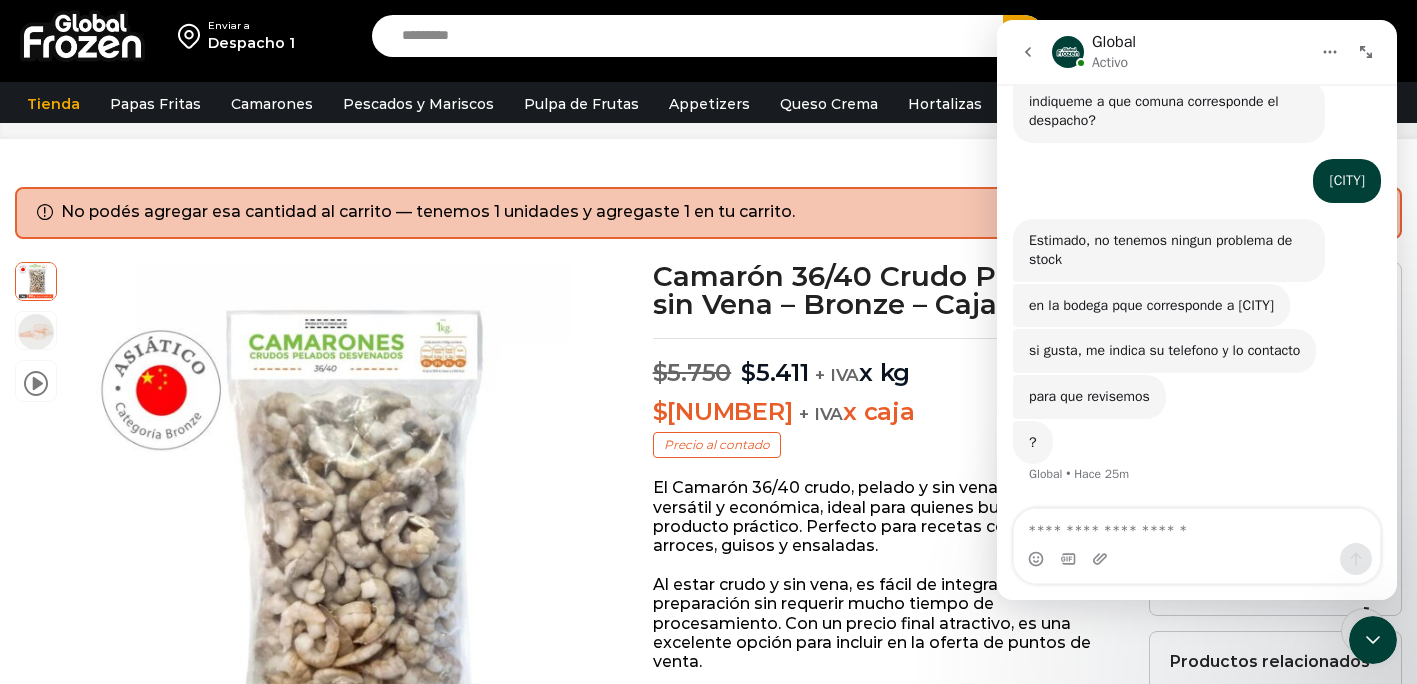 click on "video
Pasa el mouse por encima de la imagen para aplicar zoom
Camarón 36/40 Crudo Pelado sin Vena – Bronze – Caja 10 kg" at bounding box center (319, 560) 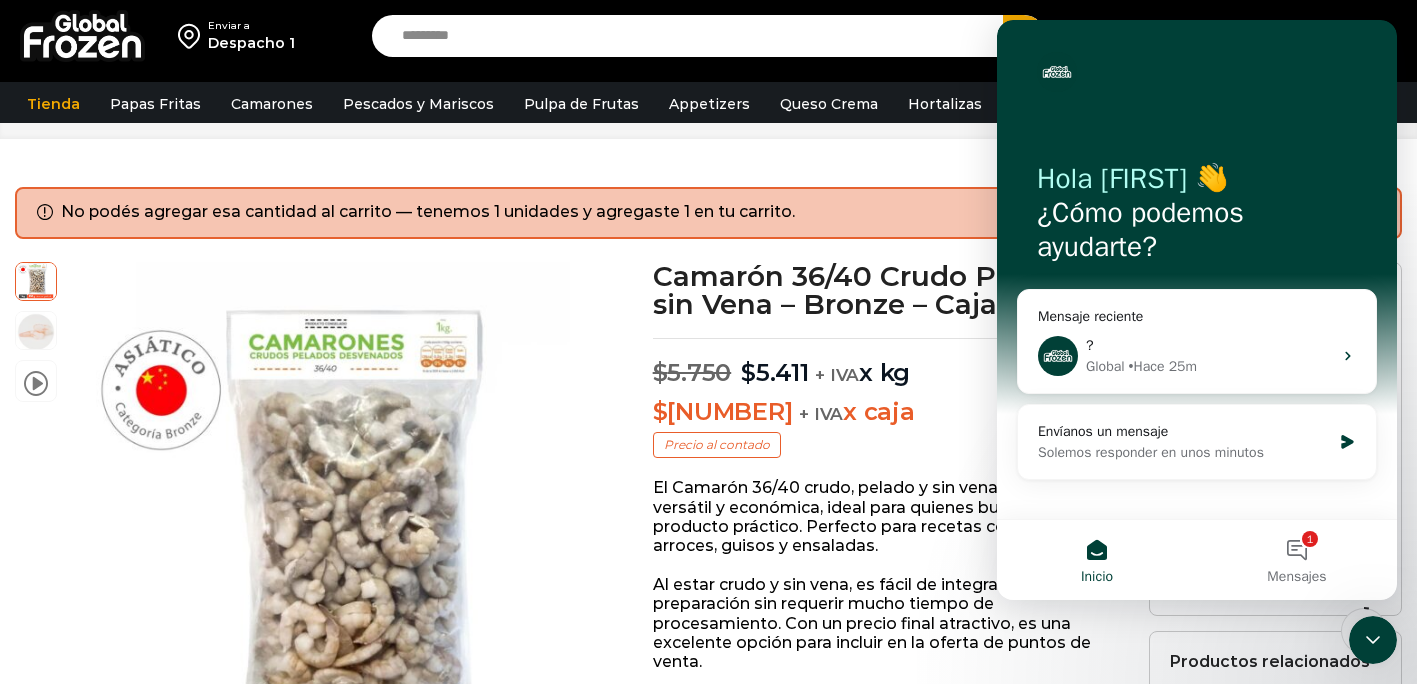 scroll, scrollTop: 0, scrollLeft: 0, axis: both 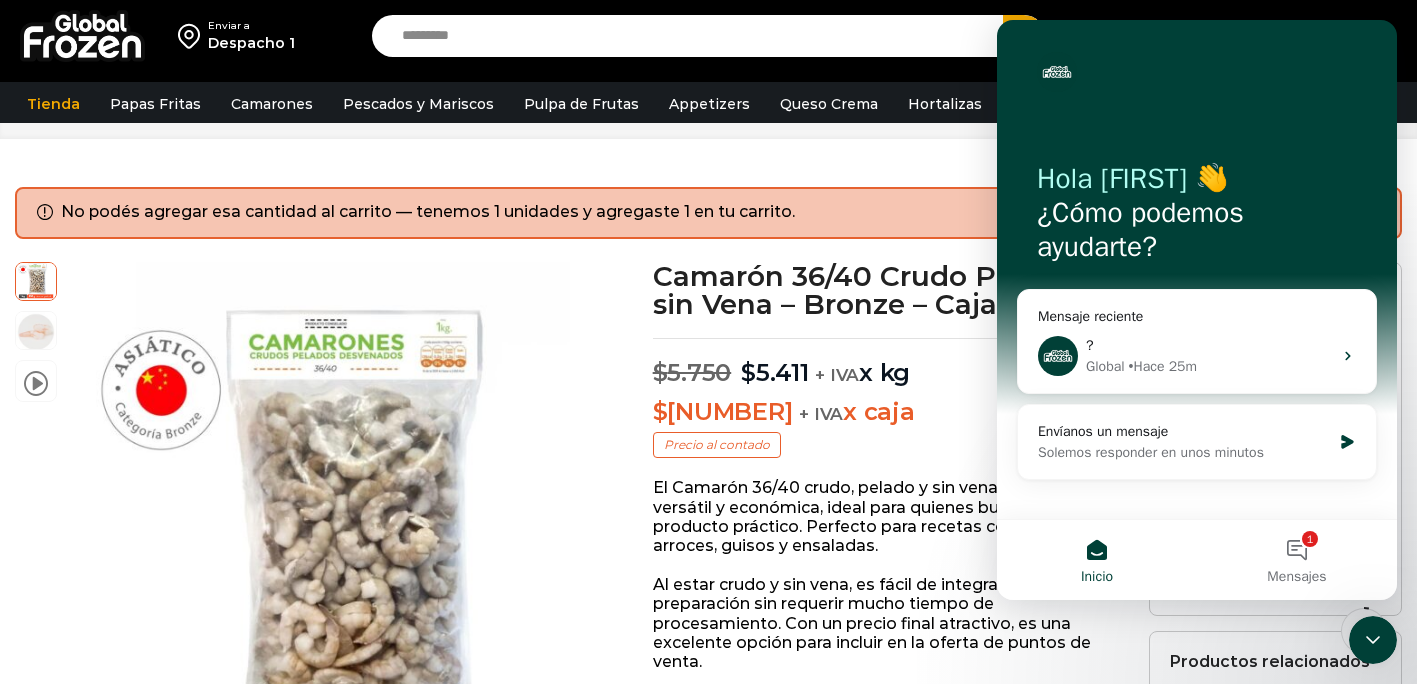 click on "Ver carrito  No podés agregar esa cantidad al carrito — tenemos 1 unidades y agregaste 1 en tu carrito." at bounding box center (721, 212) 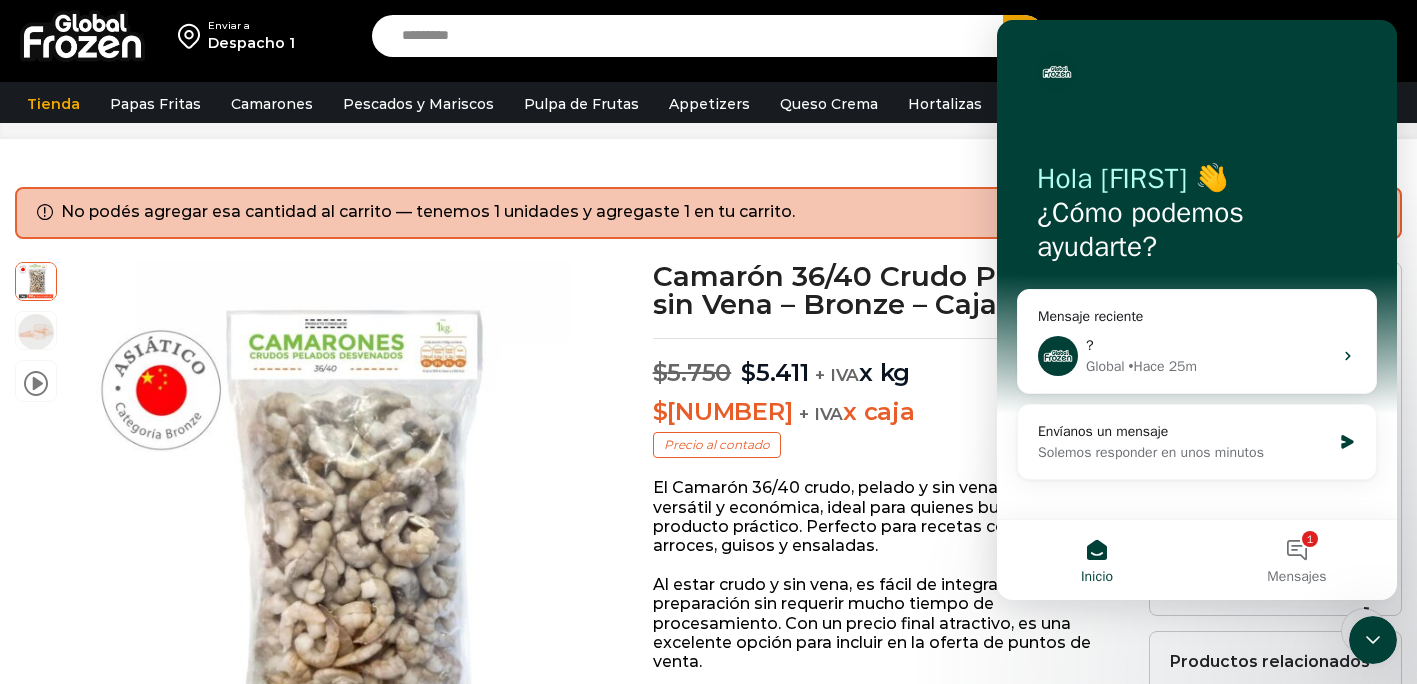 click on "Enviar a
Despacho 1
Search input
Search
Mi cuenta" at bounding box center [708, 1257] 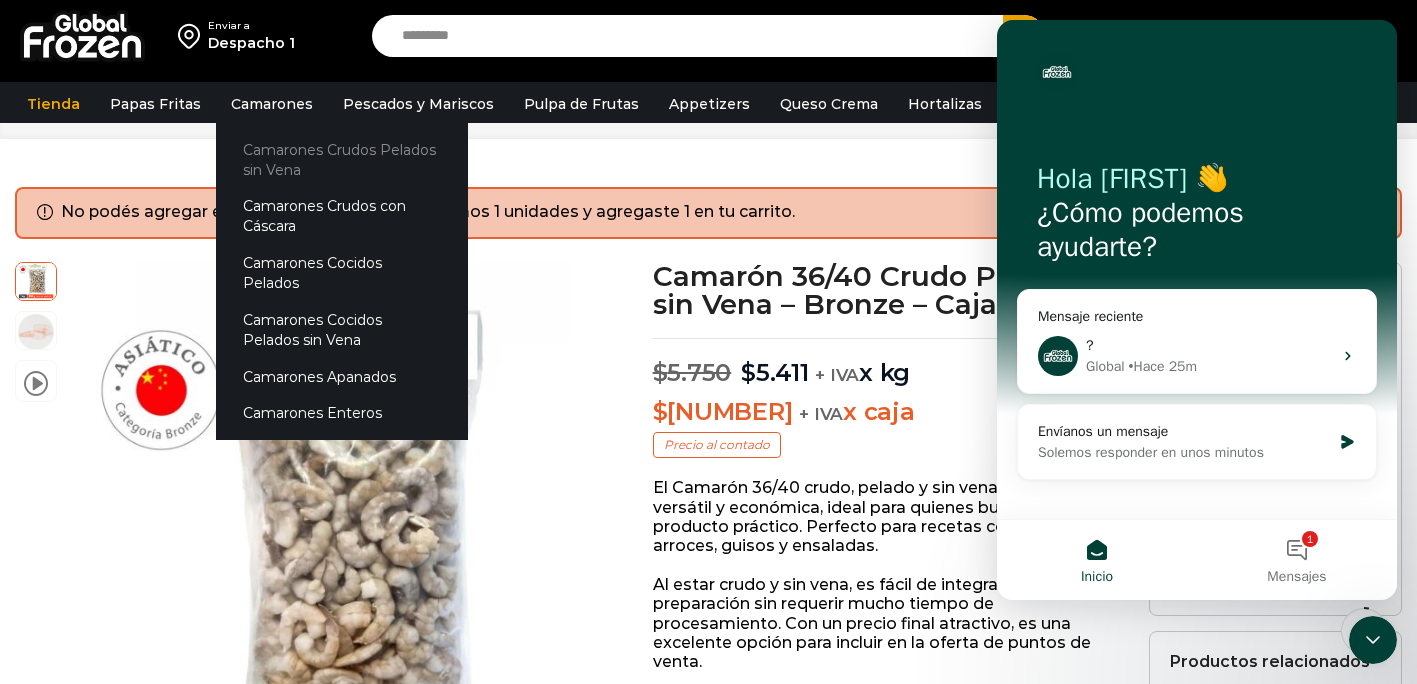 click on "Camarones Crudos Pelados sin Vena" at bounding box center [342, 159] 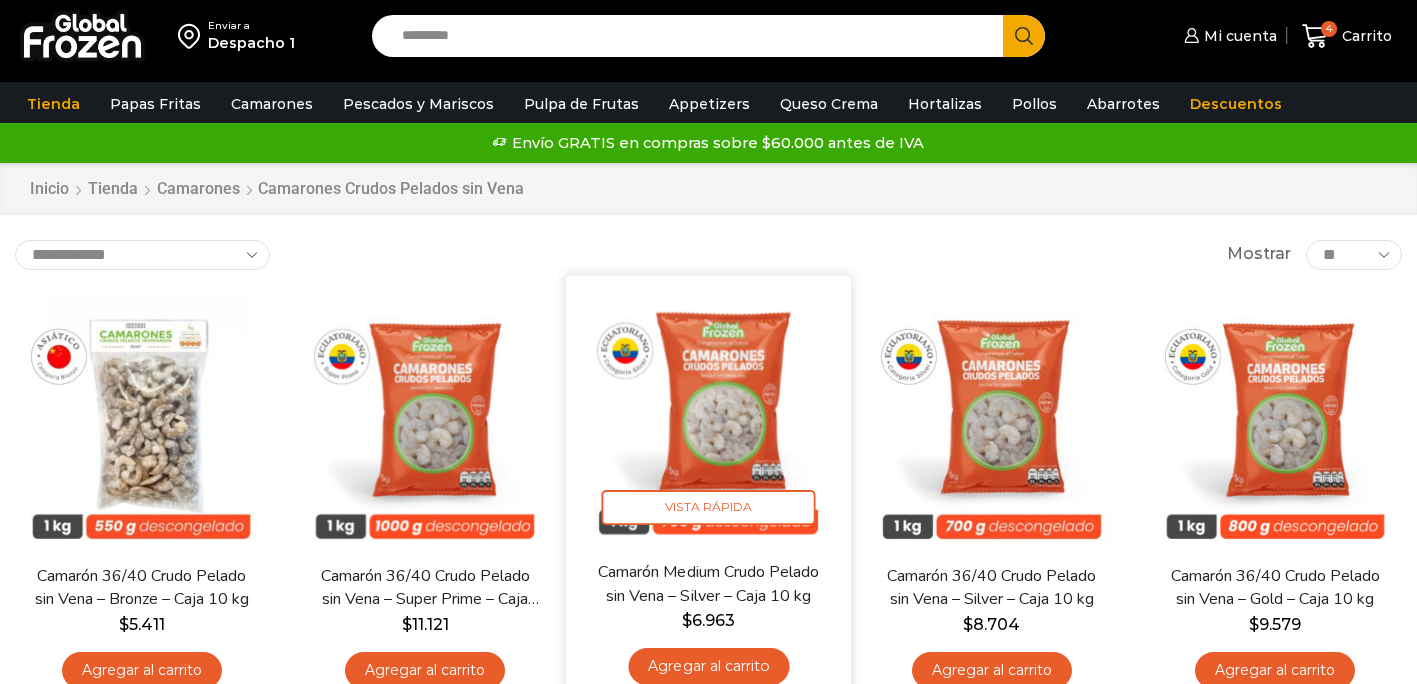 scroll, scrollTop: 0, scrollLeft: 0, axis: both 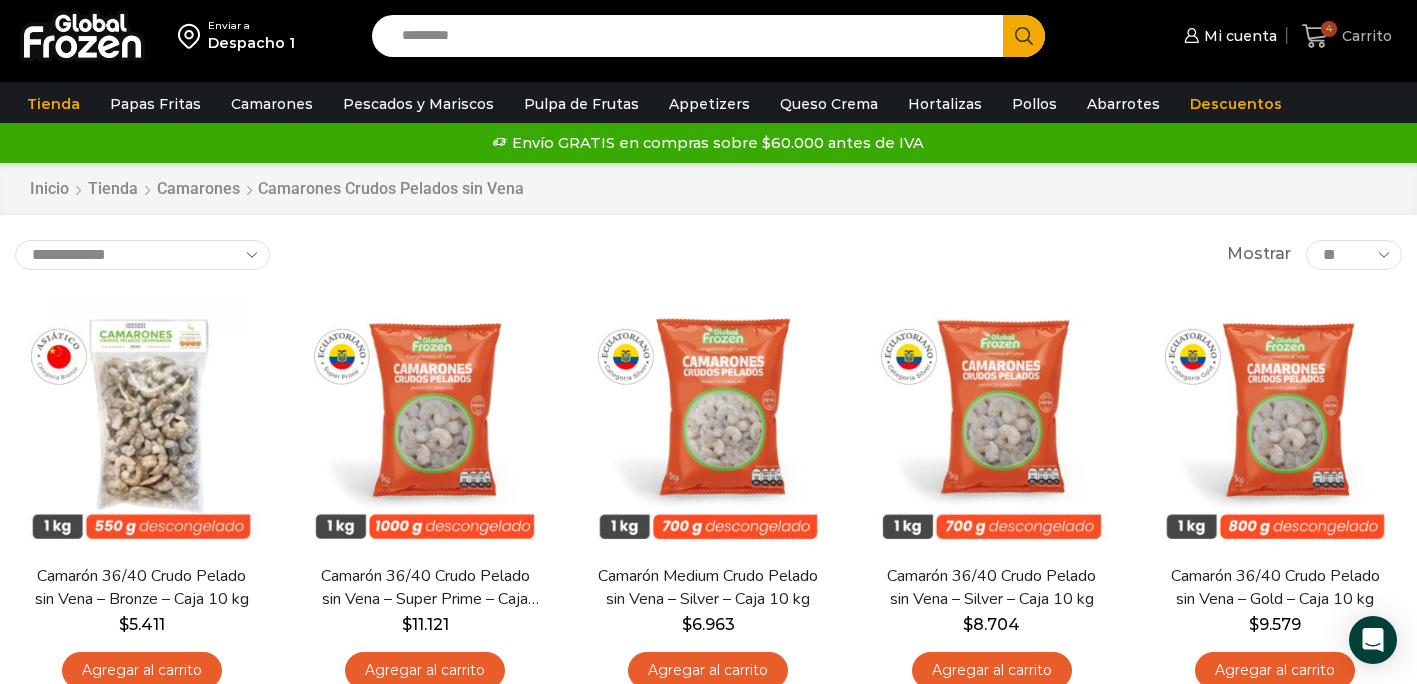 click 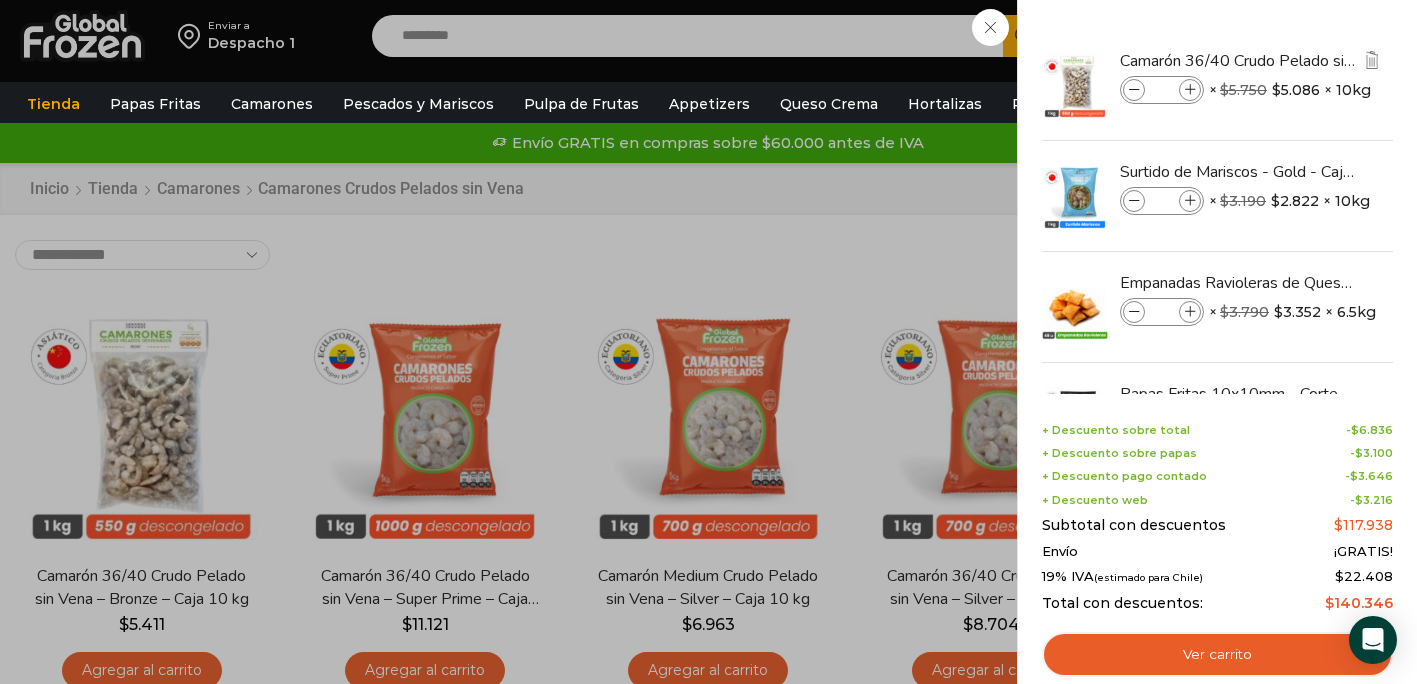 click at bounding box center (1190, 90) 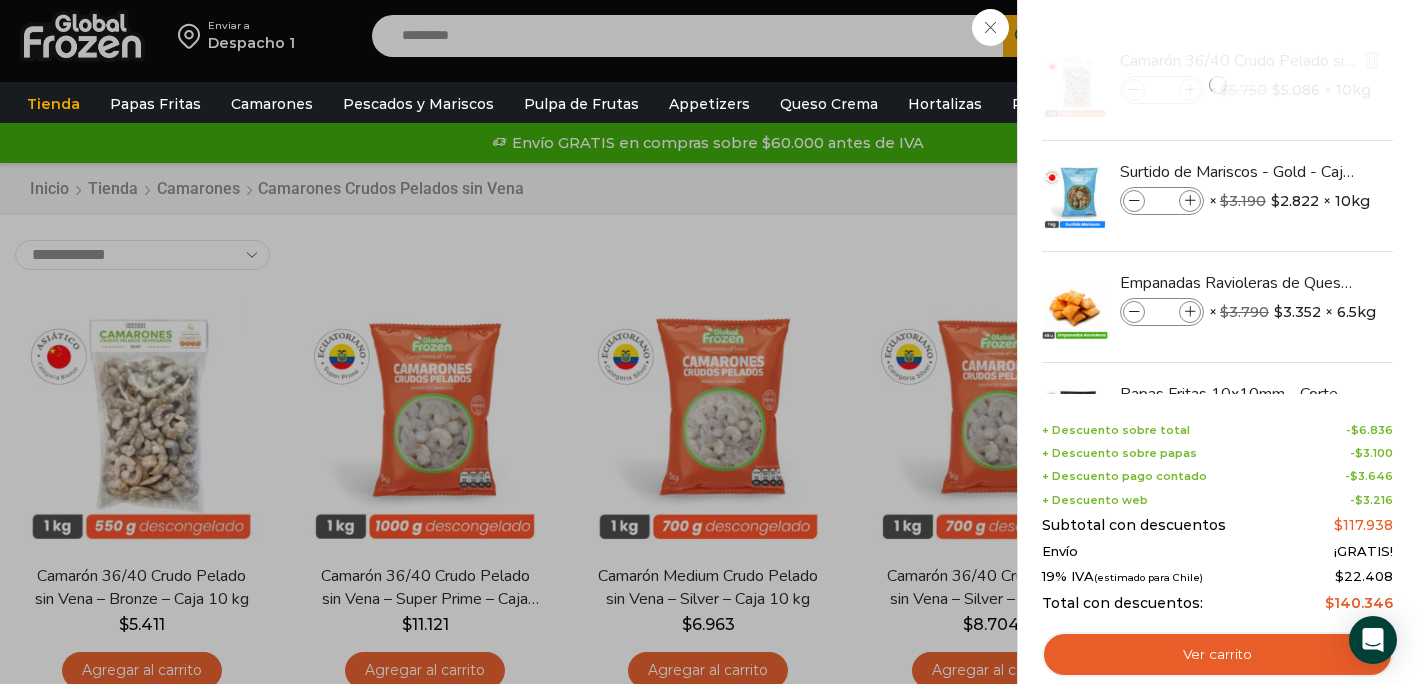 click at bounding box center [1217, 85] 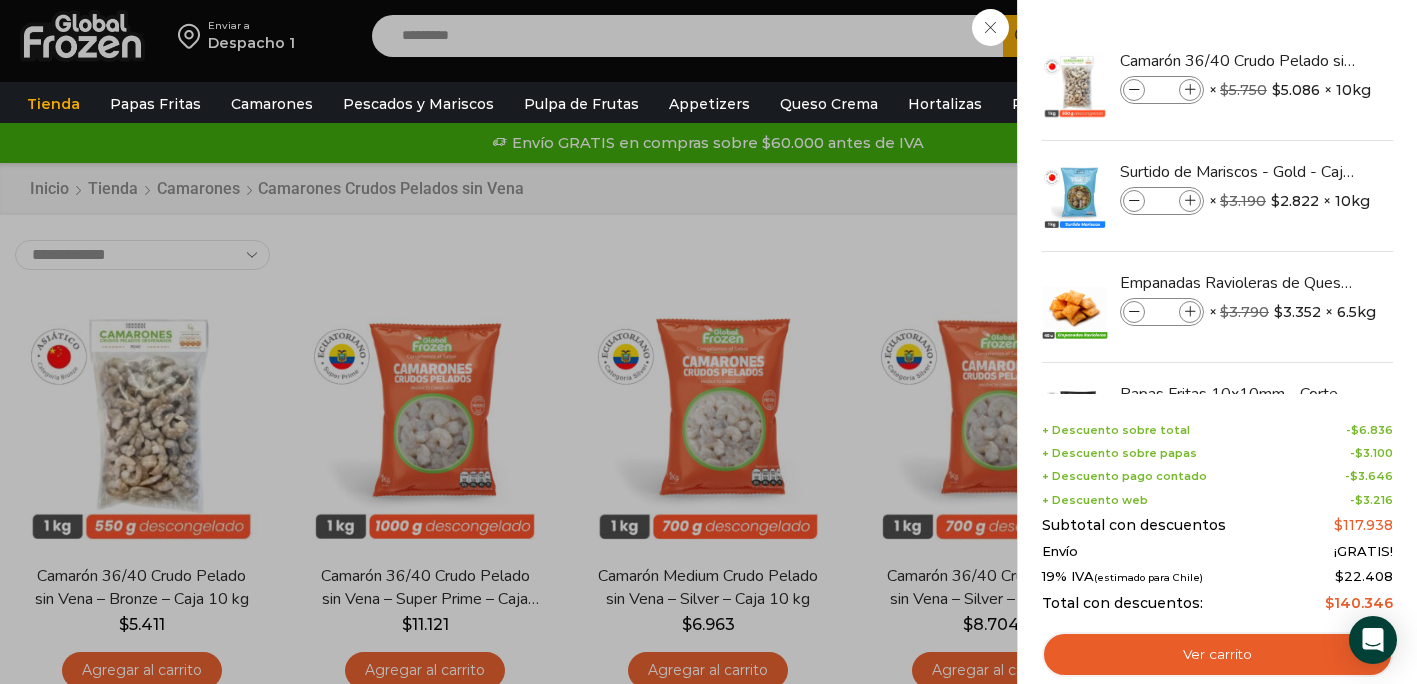 click at bounding box center (1190, 90) 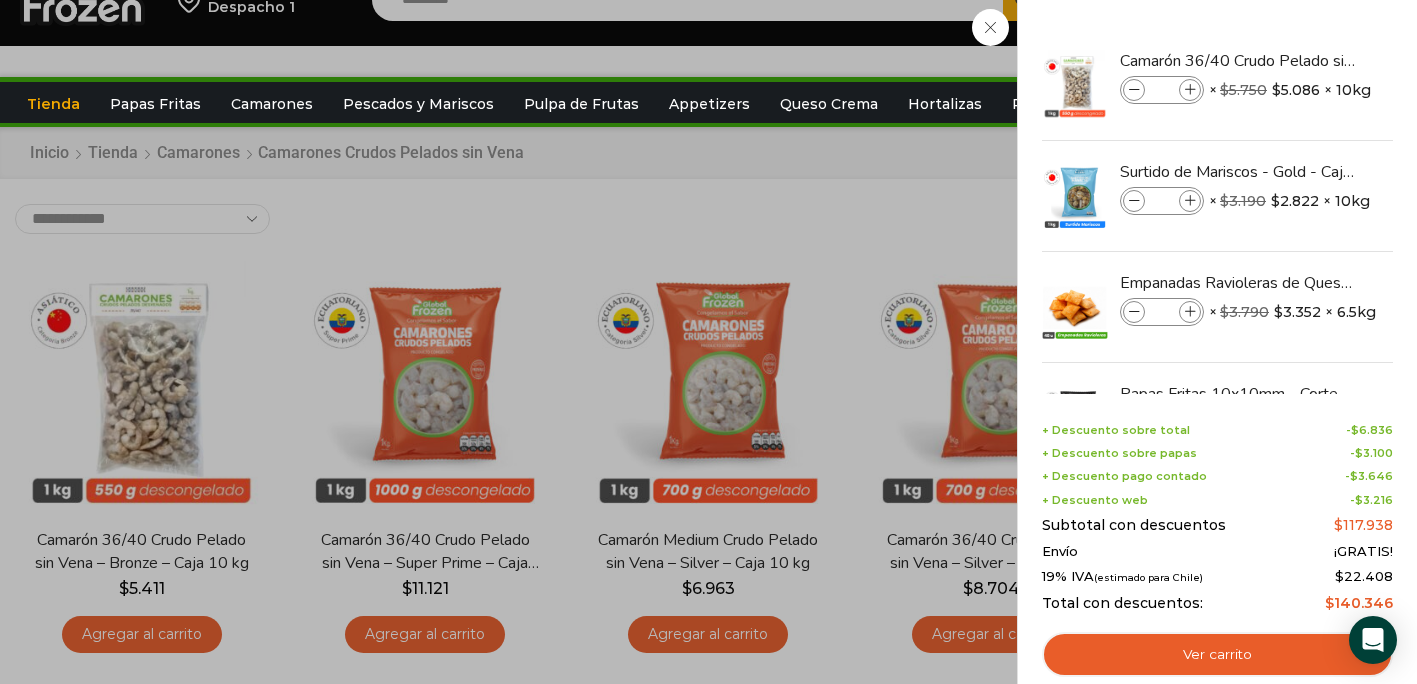 scroll, scrollTop: 38, scrollLeft: 0, axis: vertical 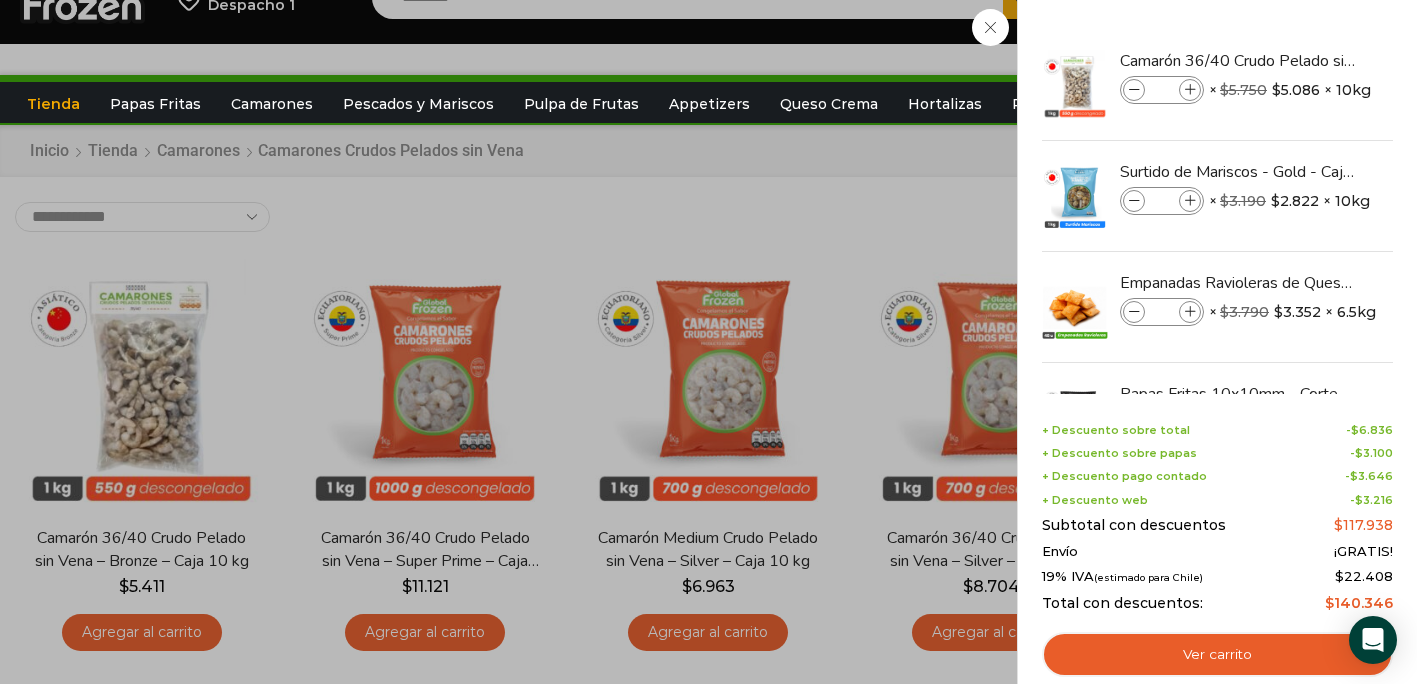 click on "4
Carrito
4
4
Shopping Cart
*" at bounding box center (1347, -2) 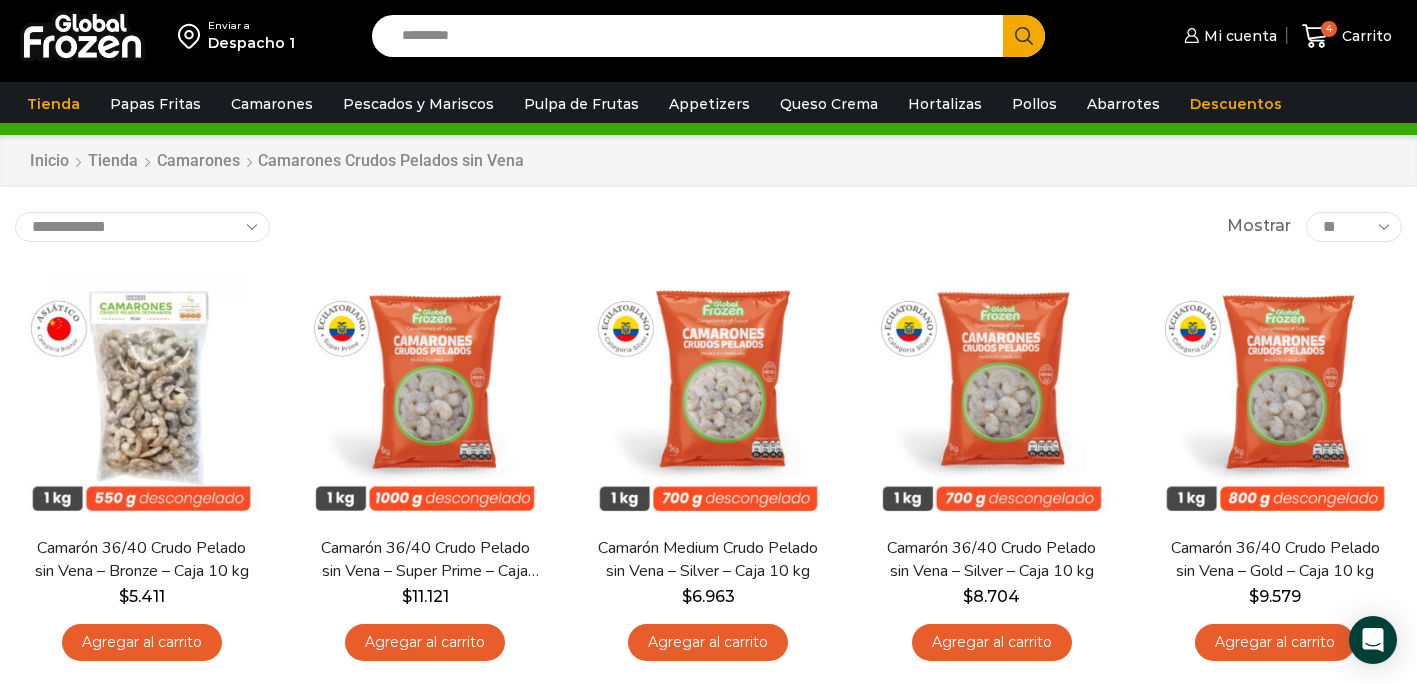 scroll, scrollTop: 0, scrollLeft: 0, axis: both 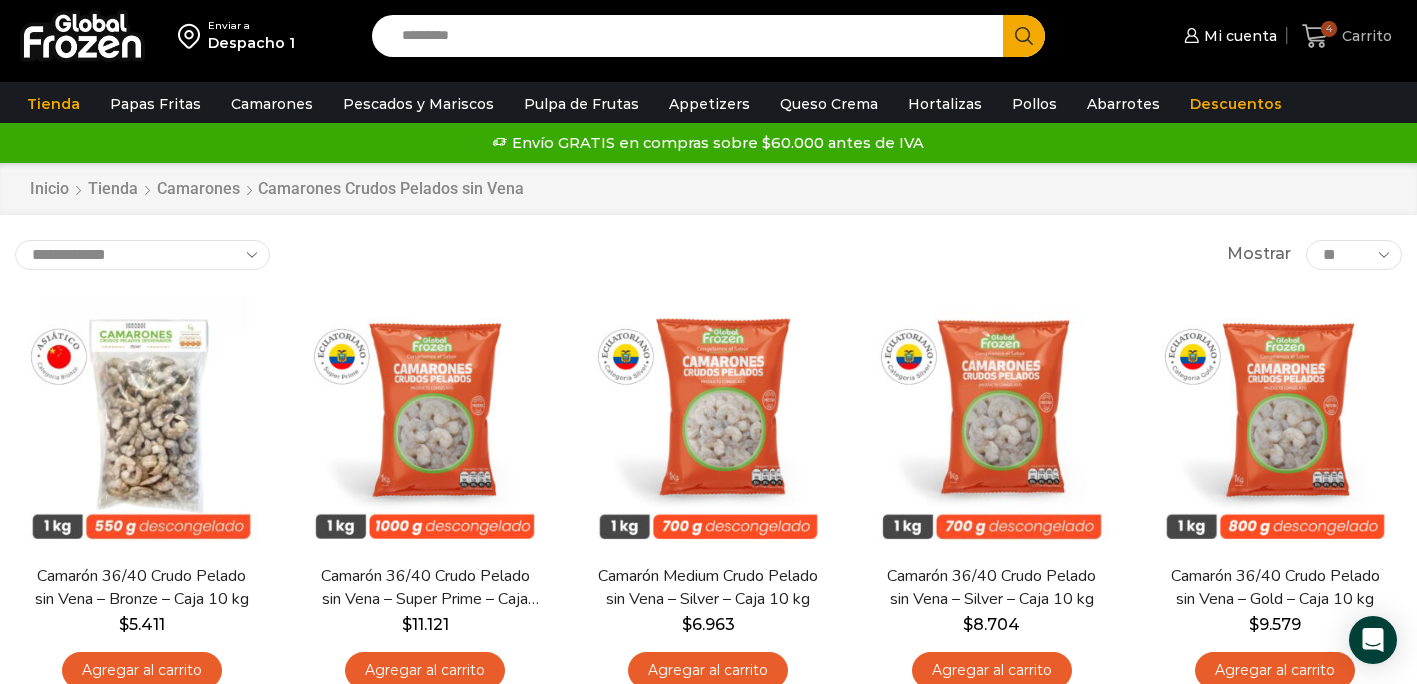 click on "Carrito" at bounding box center (1364, 36) 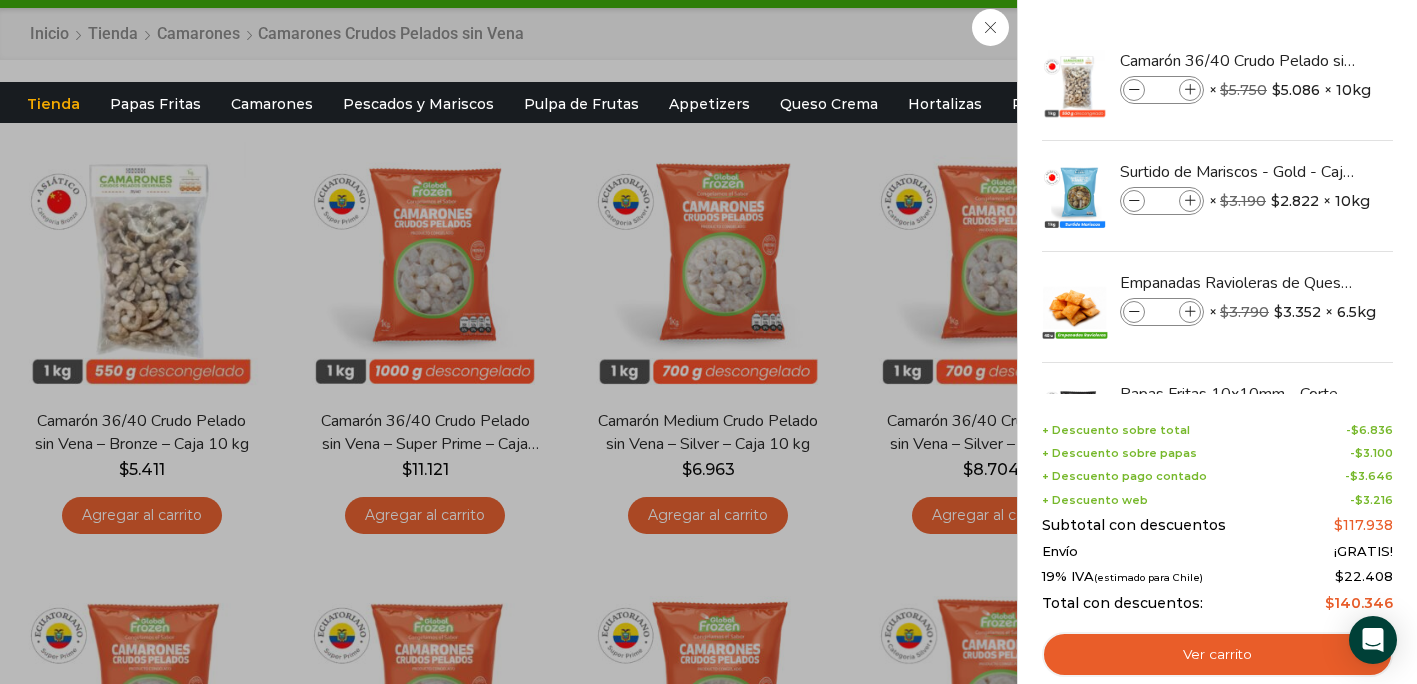 scroll, scrollTop: 192, scrollLeft: 0, axis: vertical 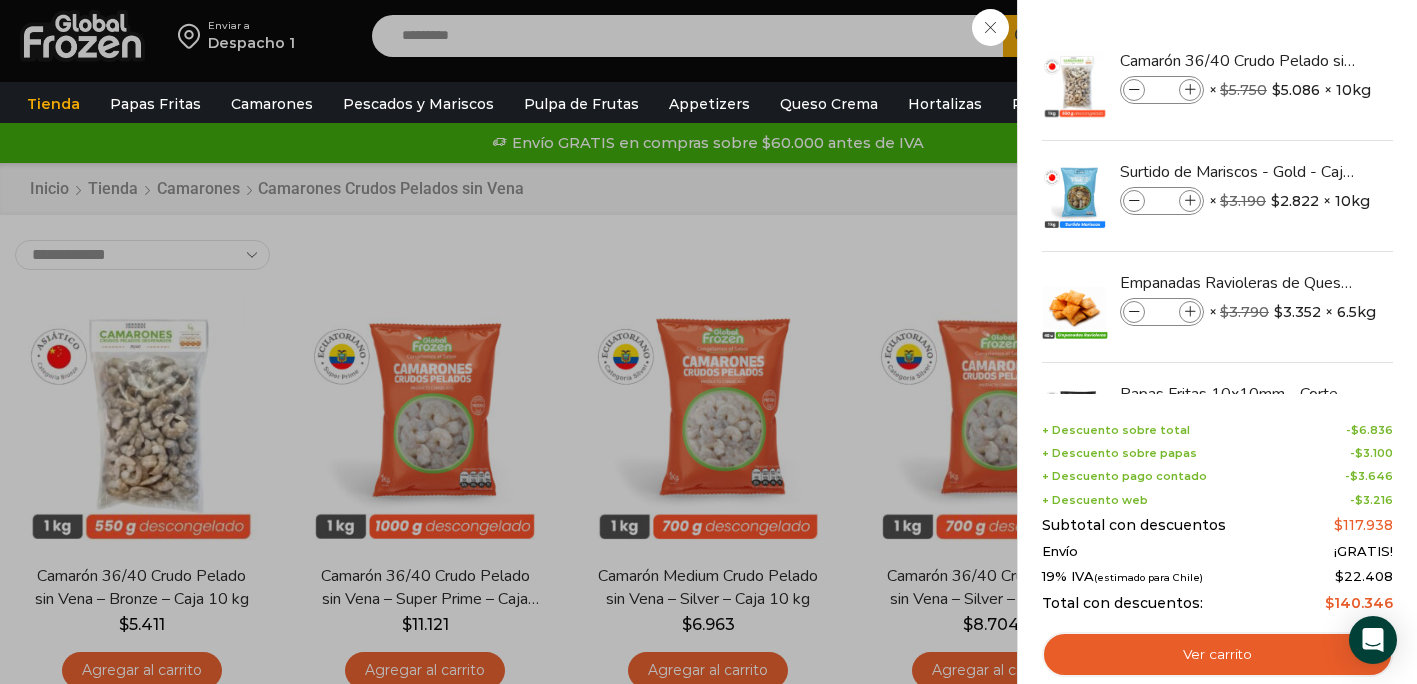 click on "4
Carrito
4
4
Shopping Cart
*" at bounding box center (1347, 36) 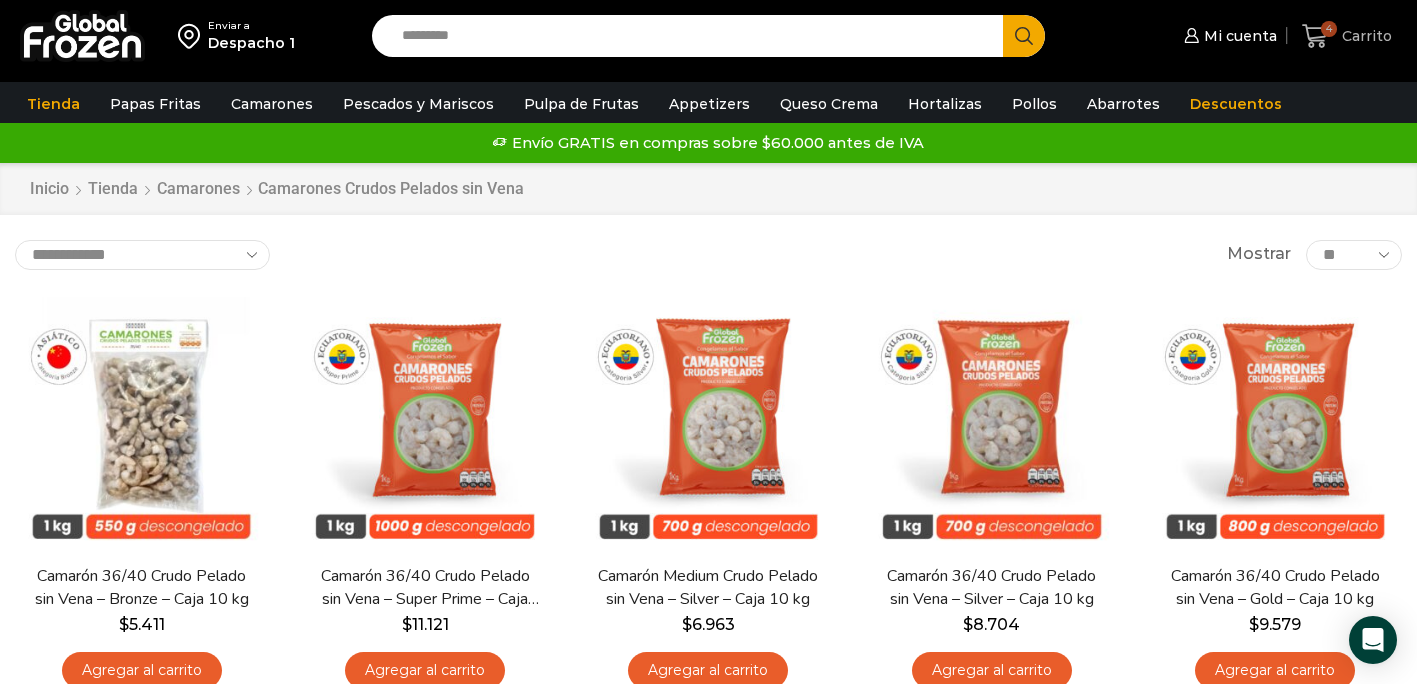click on "Carrito" at bounding box center [1364, 36] 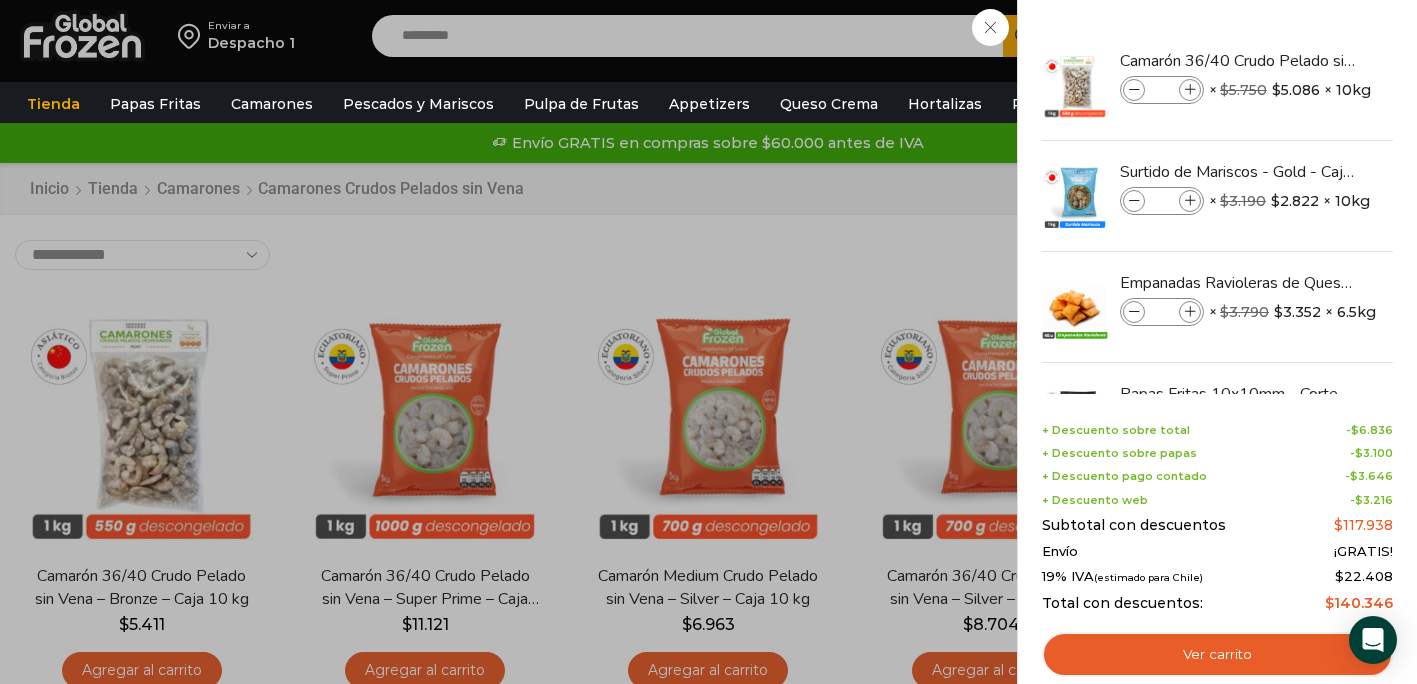 click on "4
Carrito
4
4
Shopping Cart
*" at bounding box center (1347, 36) 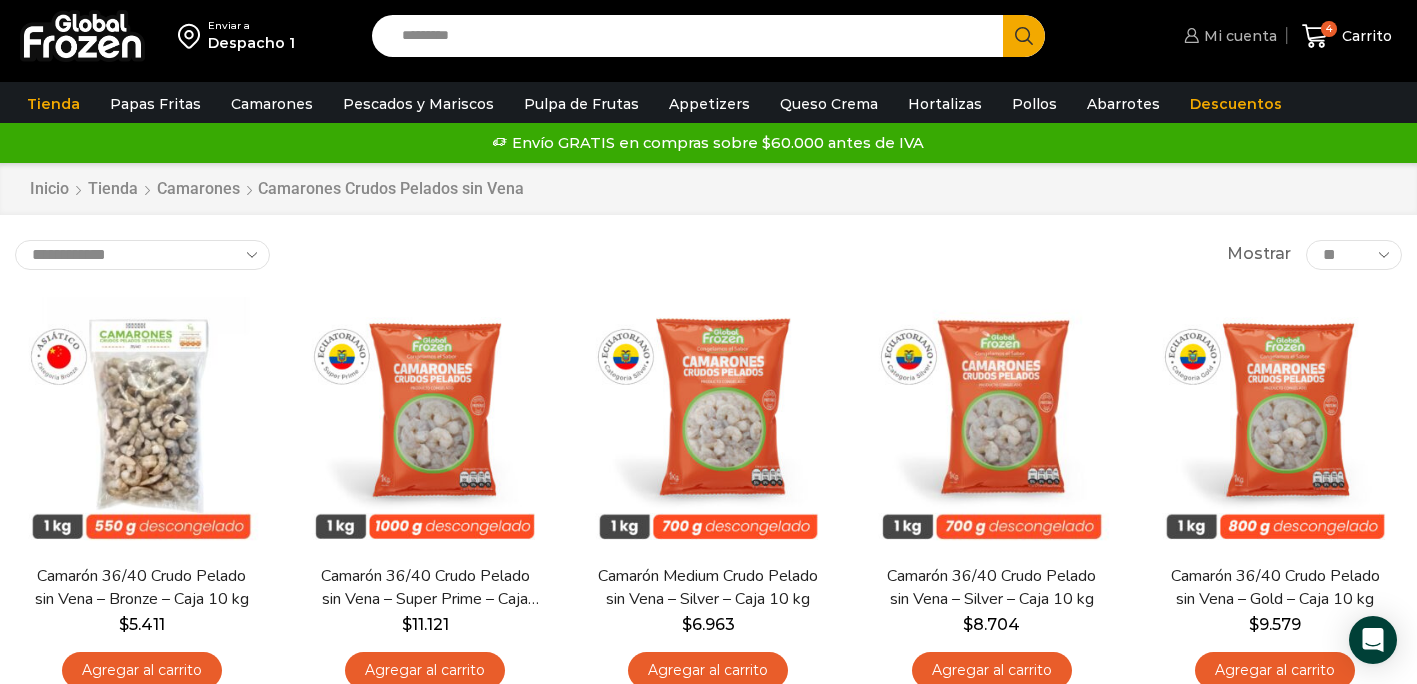 click 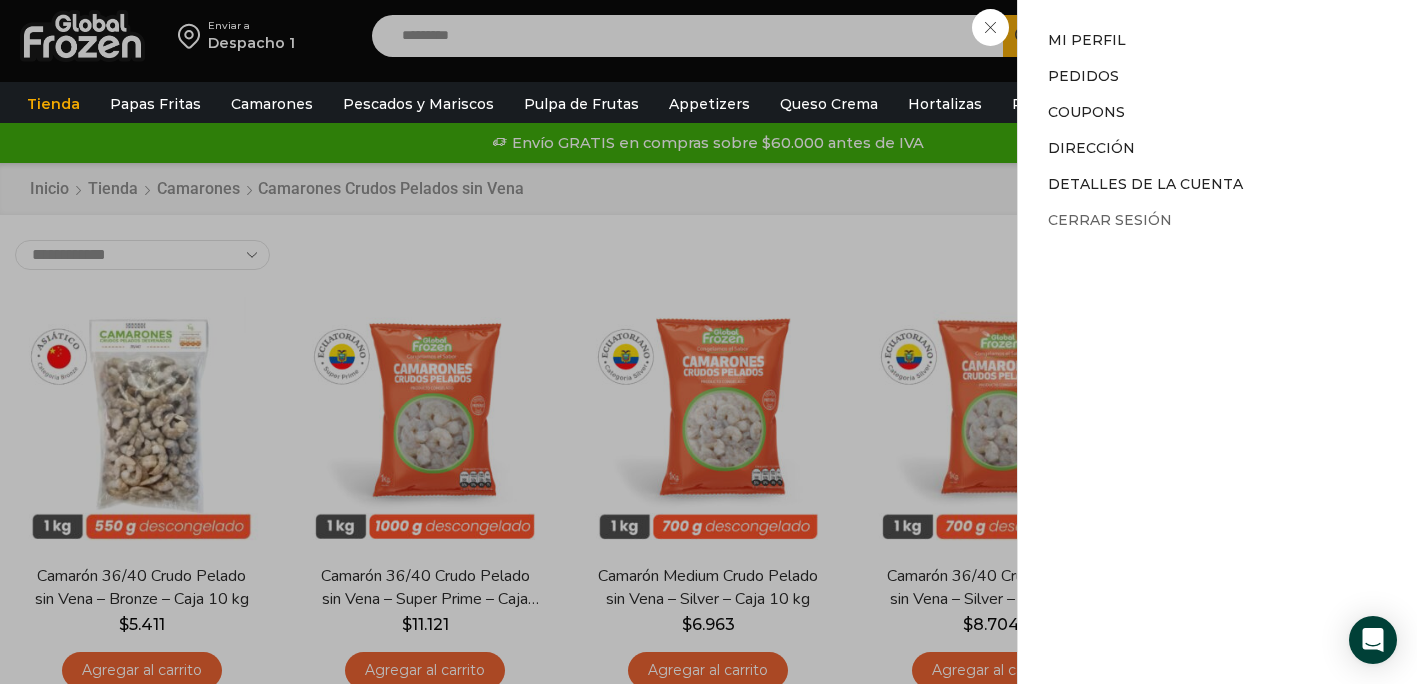 click on "Cerrar sesión" at bounding box center (1110, 220) 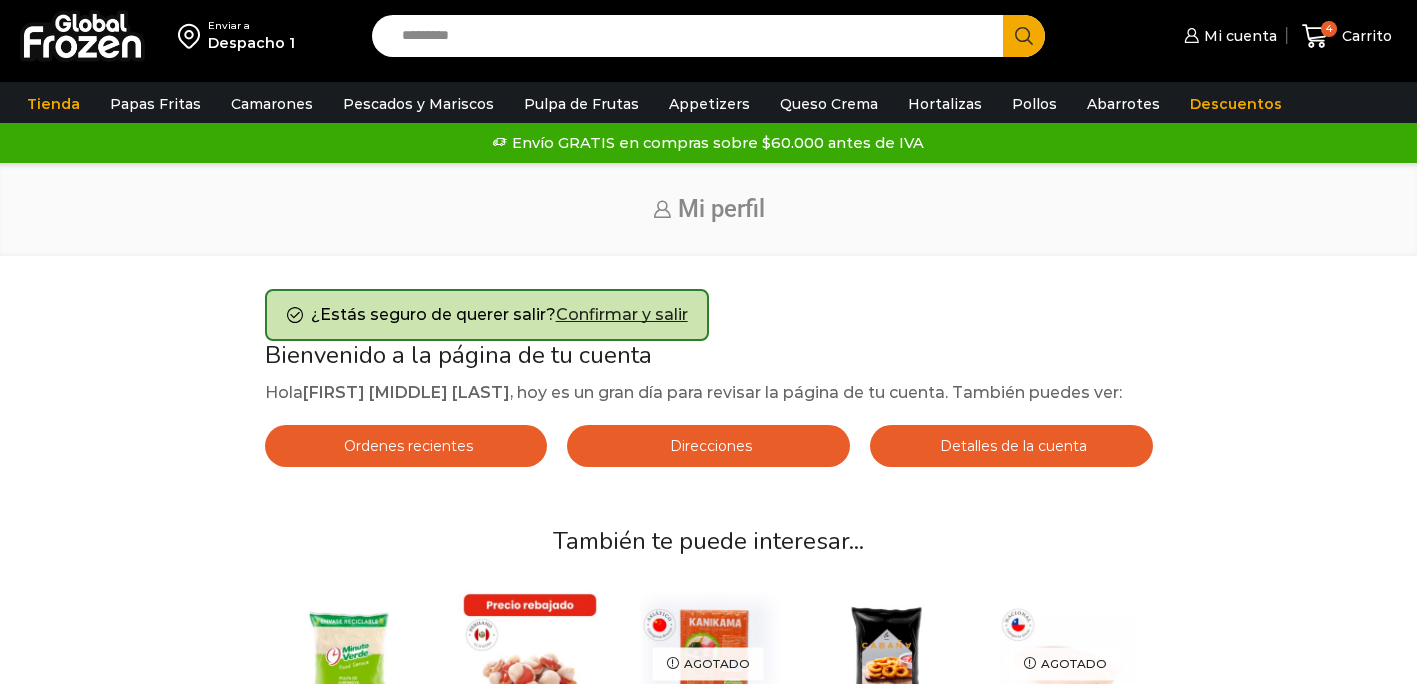 scroll, scrollTop: 0, scrollLeft: 0, axis: both 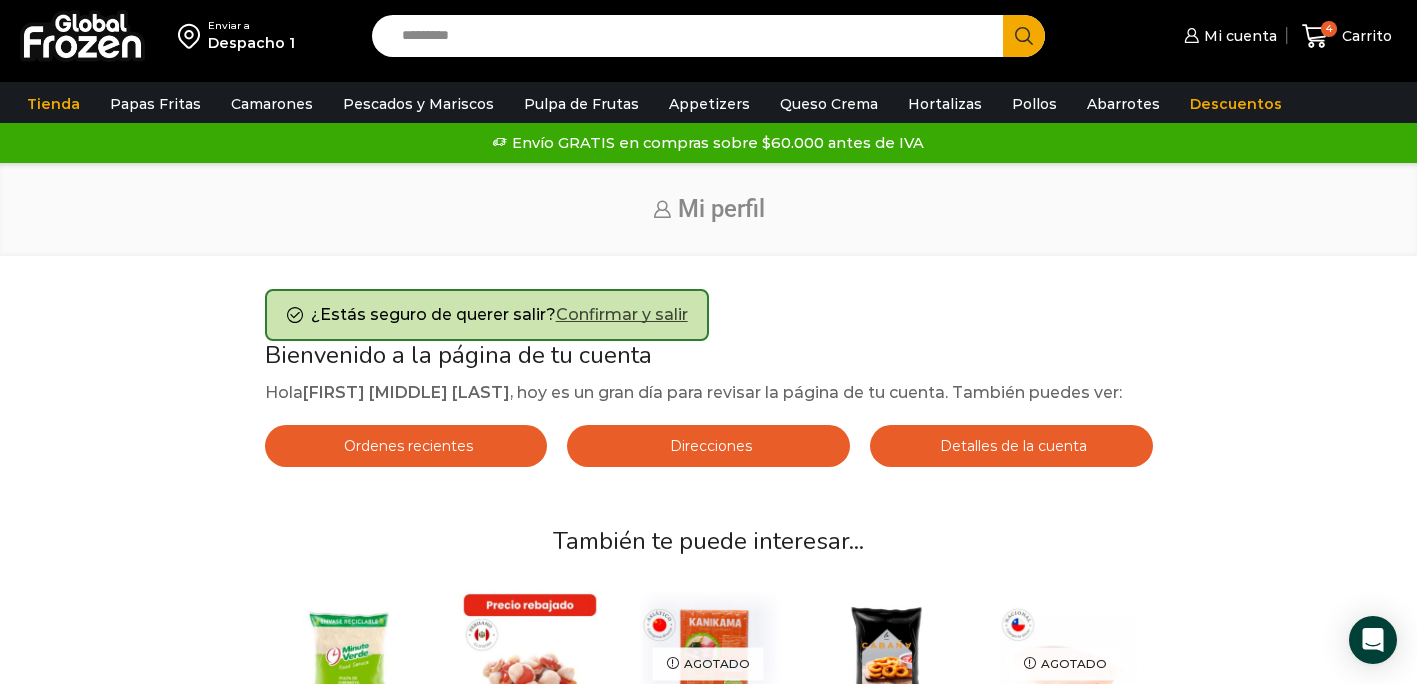 click on "Confirmar y salir" at bounding box center (622, 314) 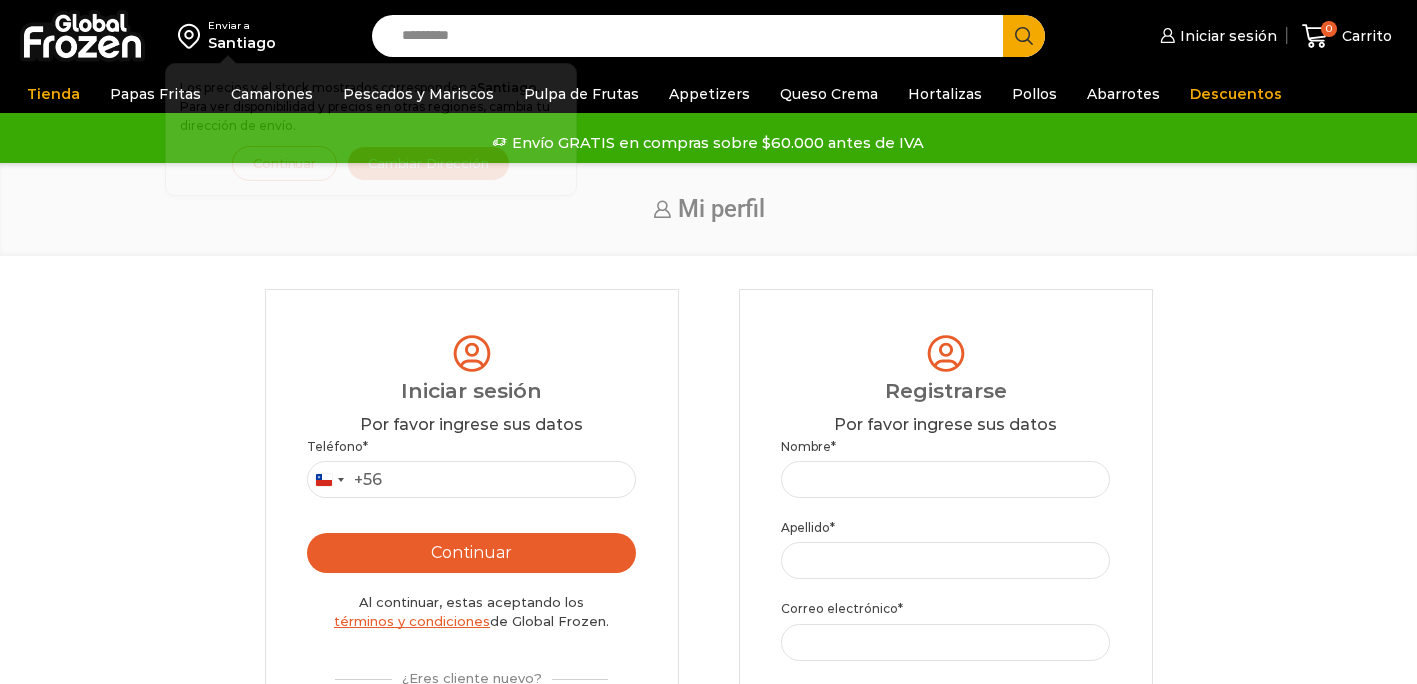 scroll, scrollTop: 0, scrollLeft: 0, axis: both 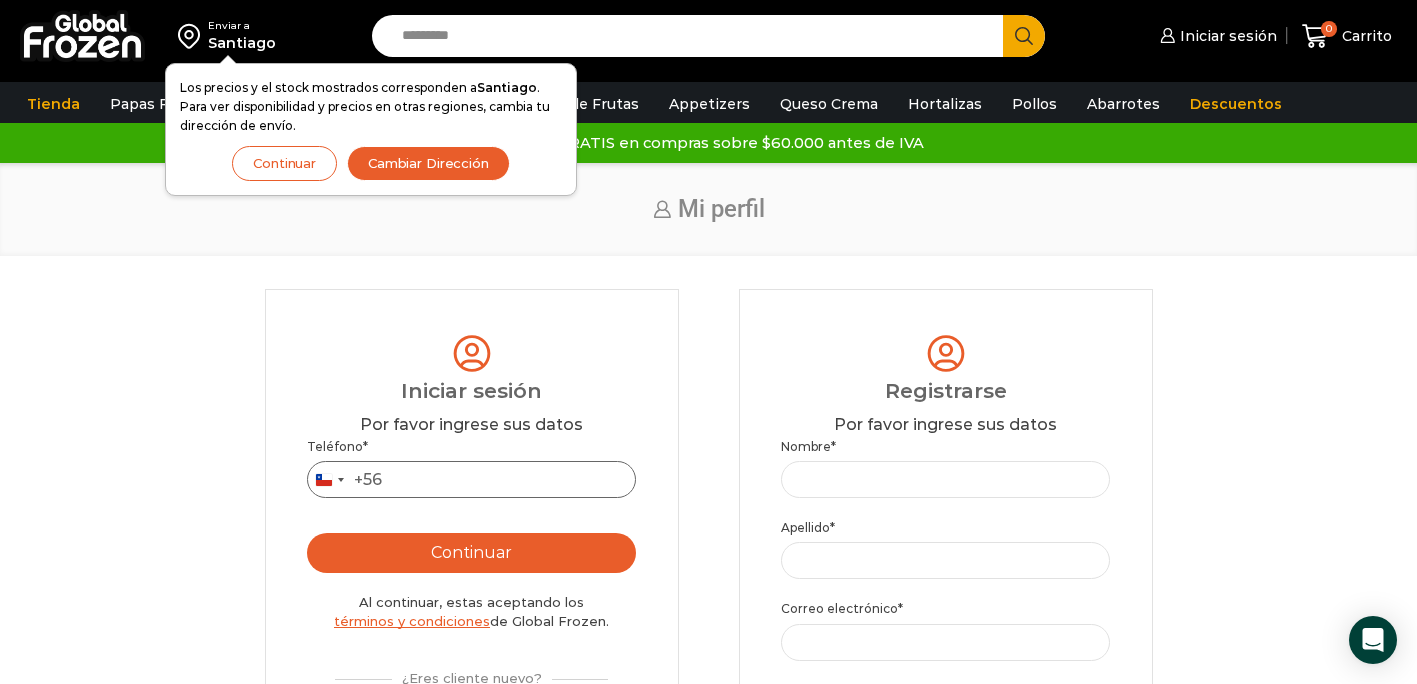 click on "Teléfono
*" at bounding box center (472, 479) 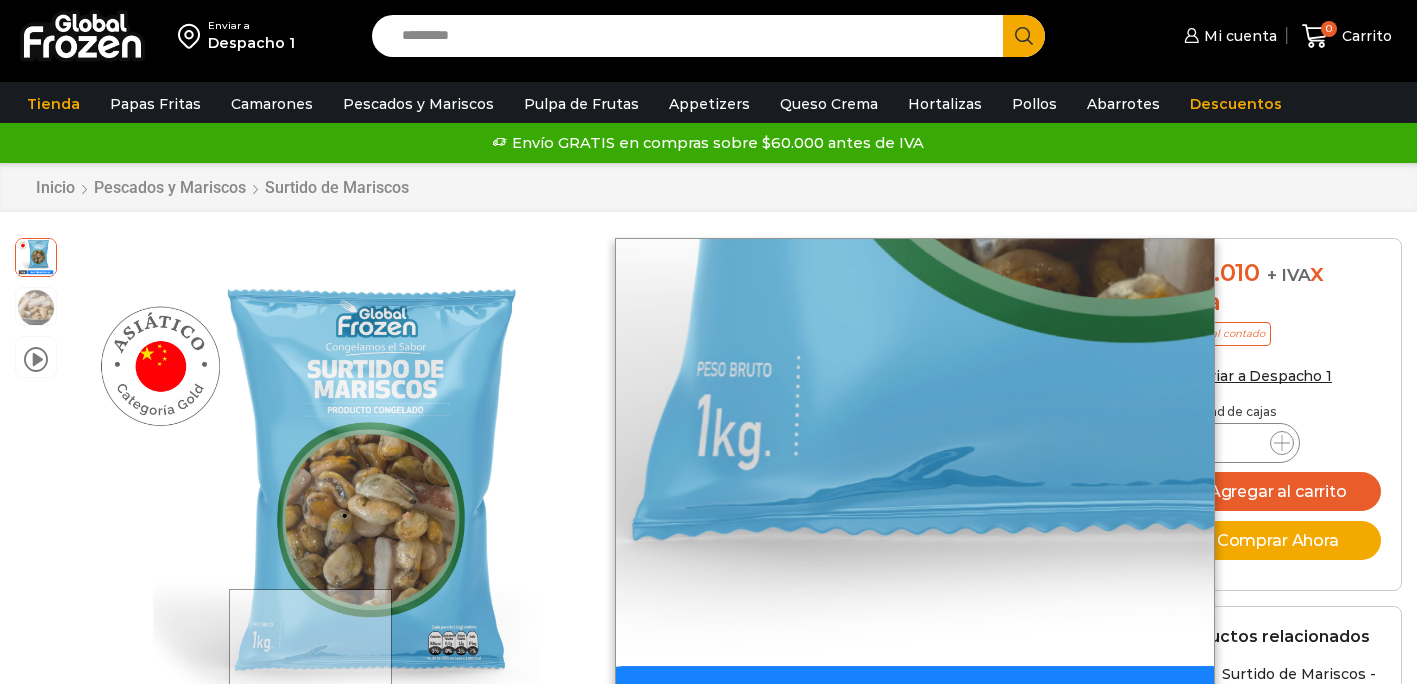 scroll, scrollTop: 0, scrollLeft: 0, axis: both 